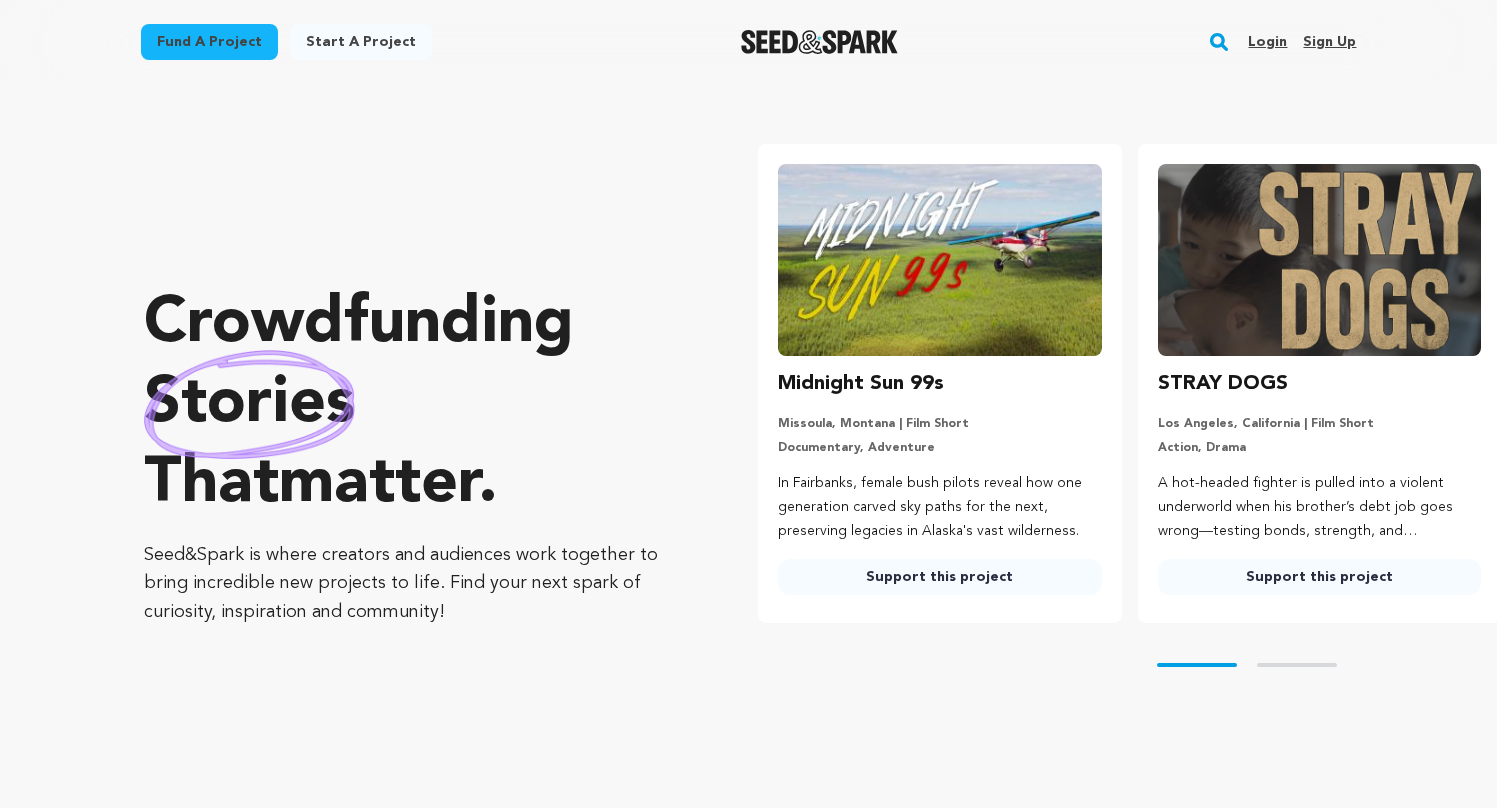 scroll, scrollTop: 0, scrollLeft: 0, axis: both 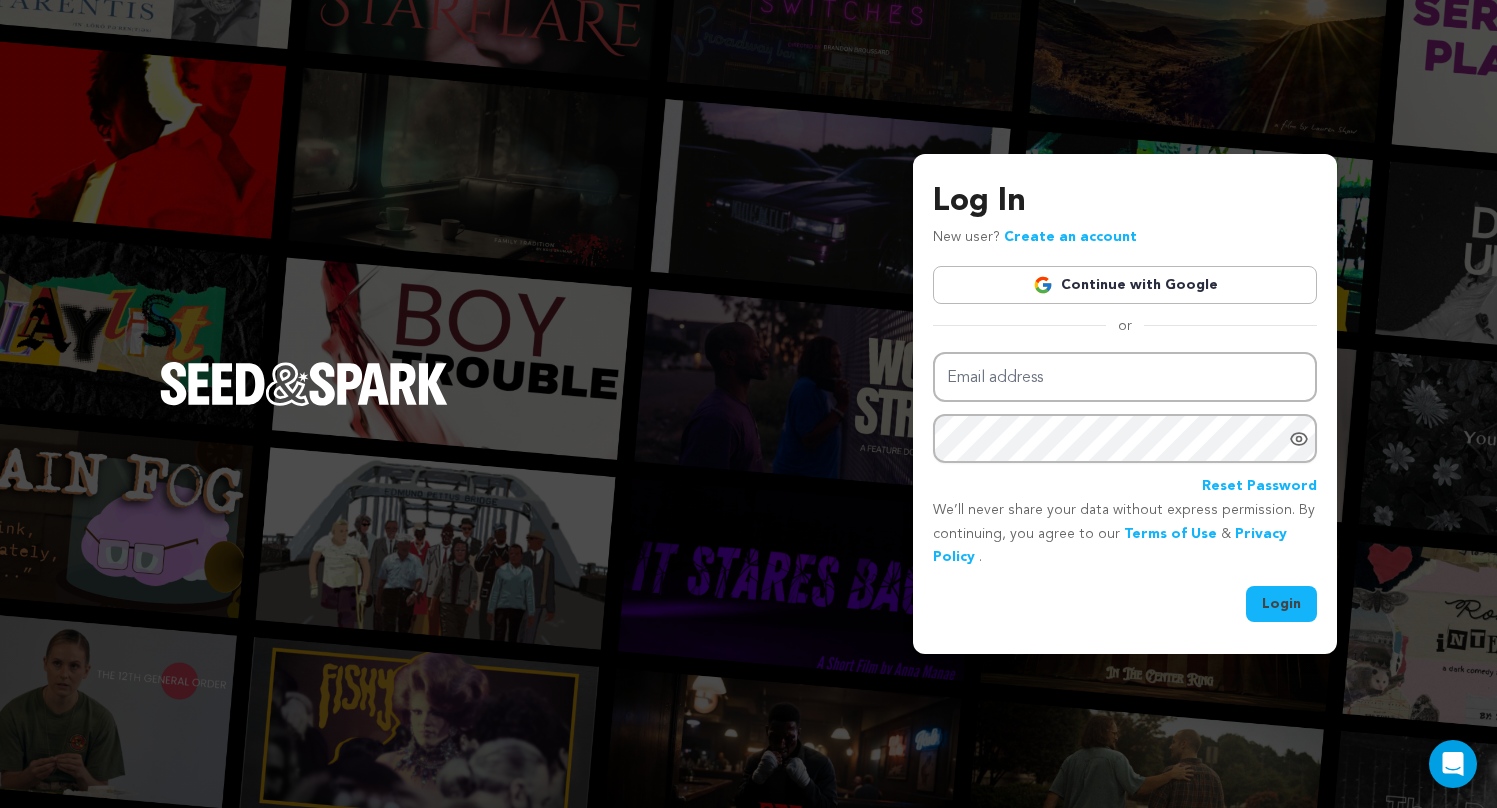type on "[EMAIL]" 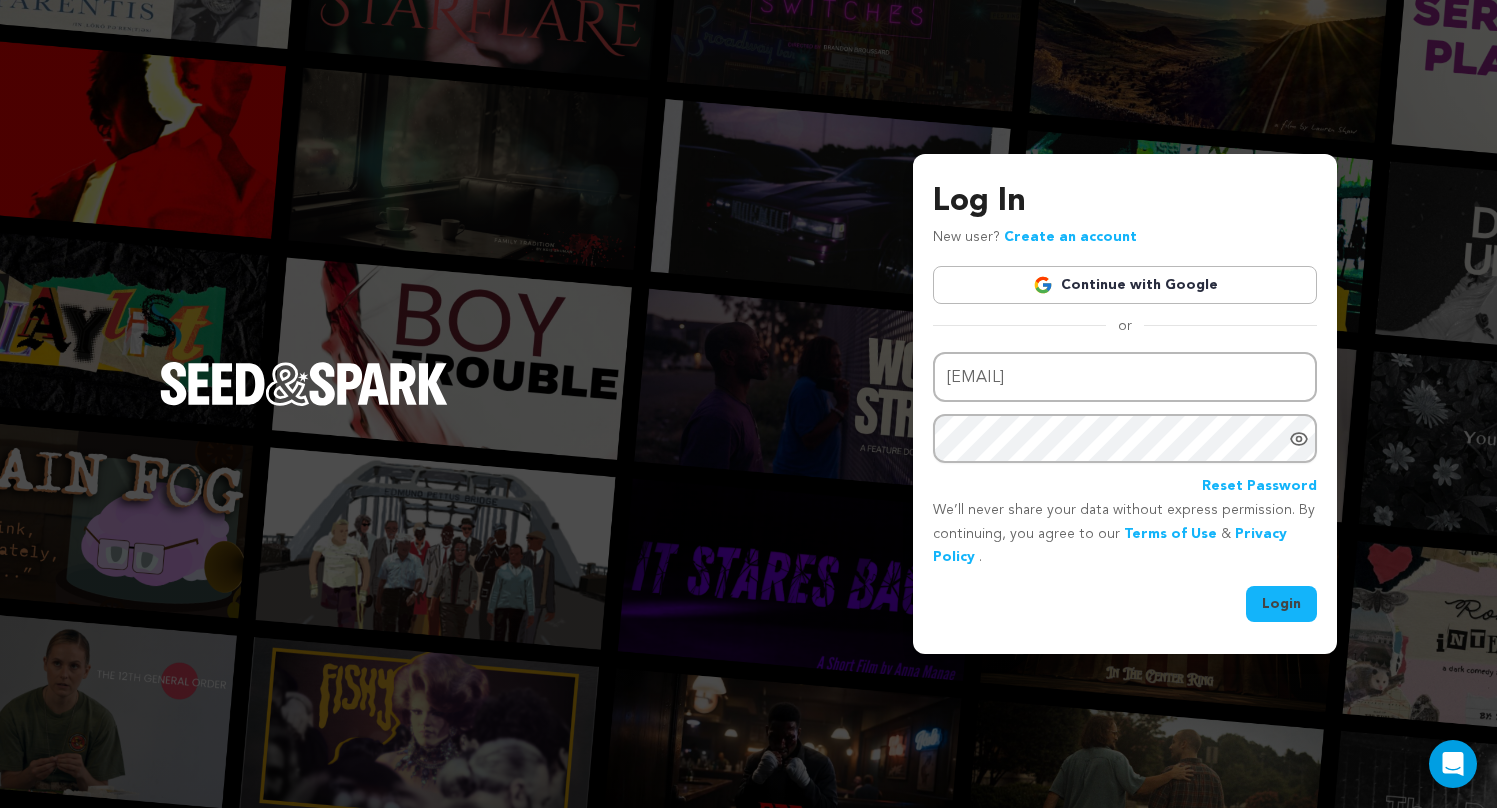 click on "Login" at bounding box center [1281, 604] 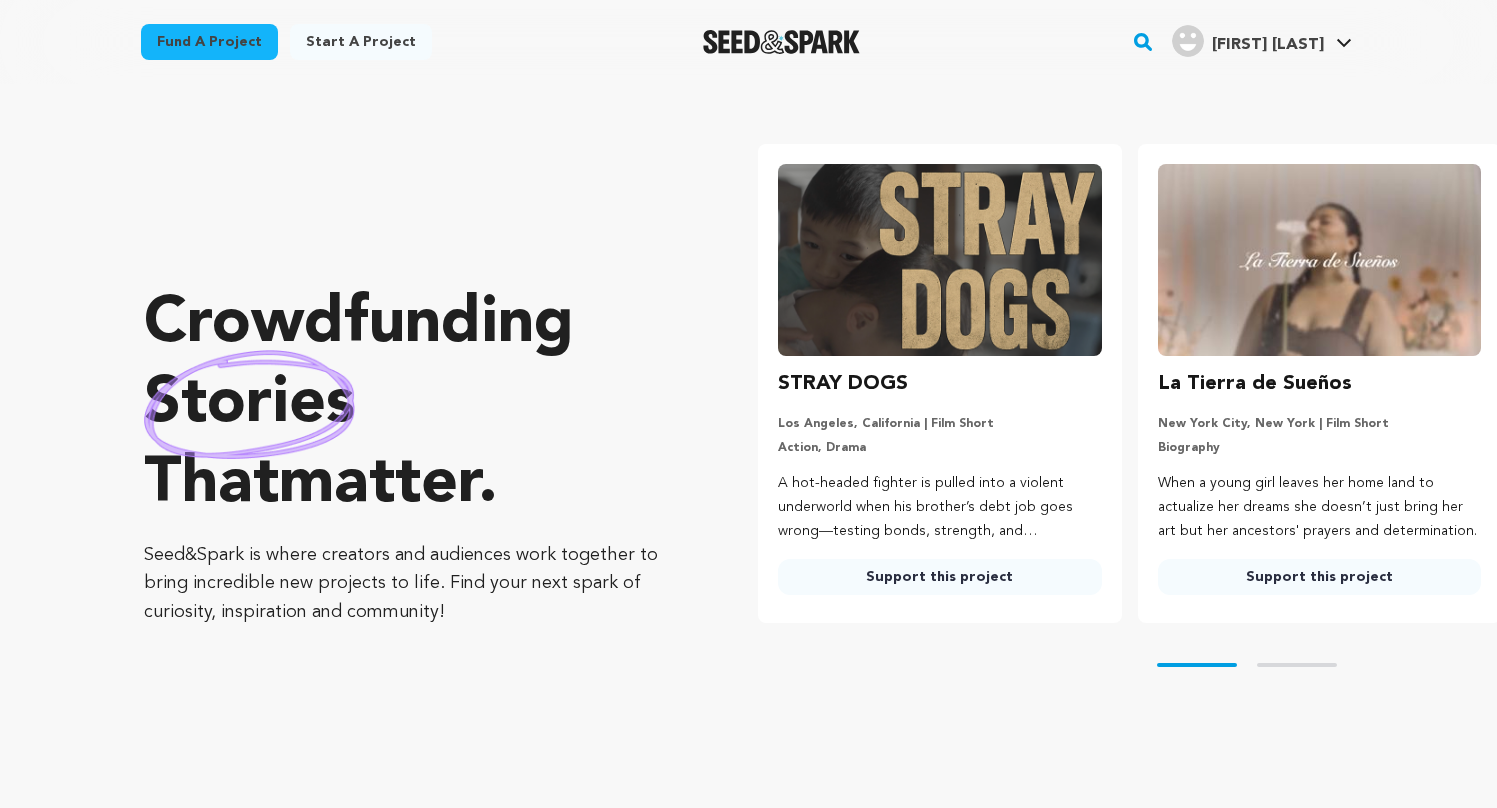 scroll, scrollTop: 0, scrollLeft: 0, axis: both 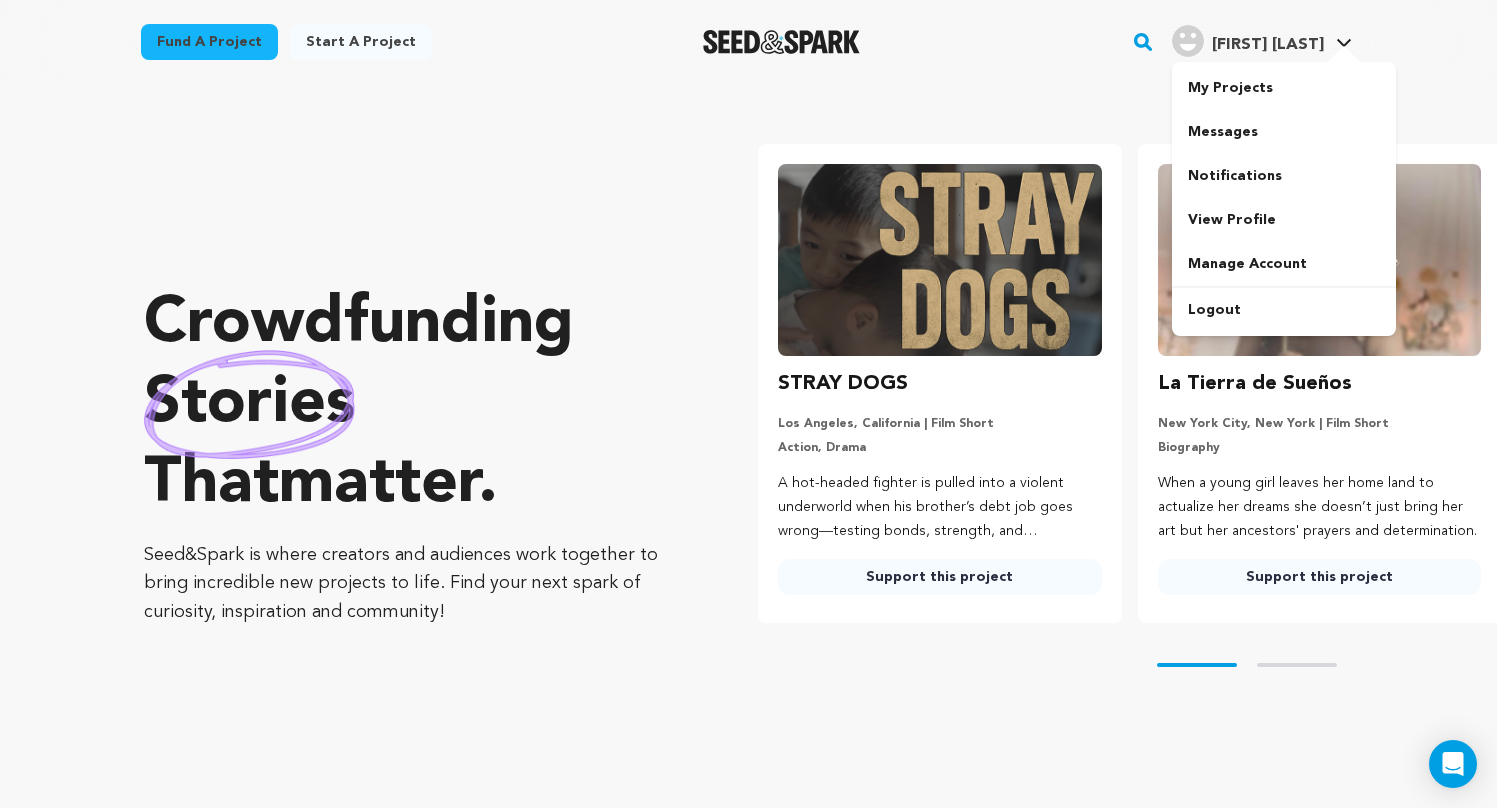 click on "[FIRST] [LAST]" at bounding box center (1268, 45) 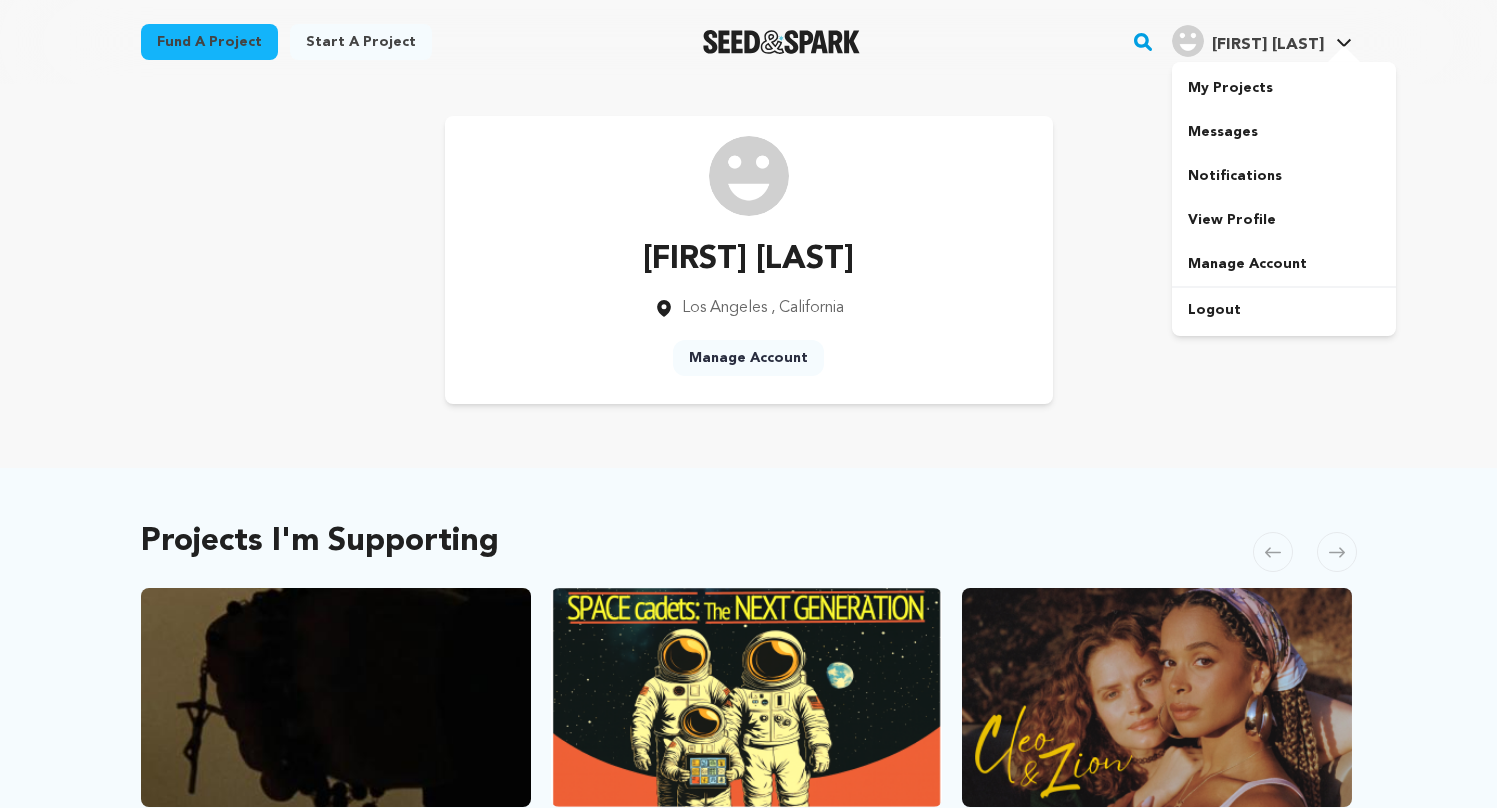 scroll, scrollTop: 0, scrollLeft: 0, axis: both 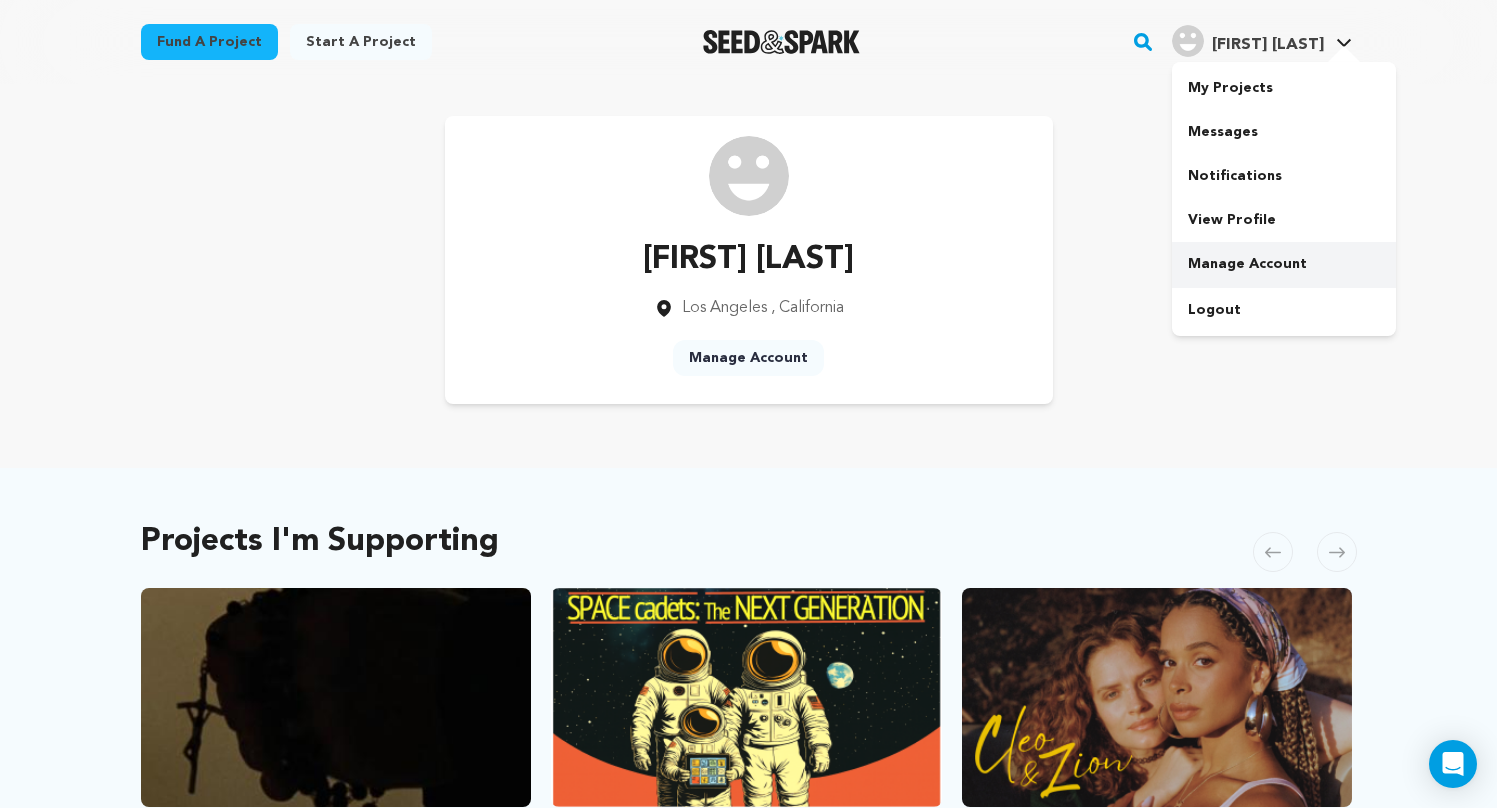 click on "Manage Account" at bounding box center [1284, 264] 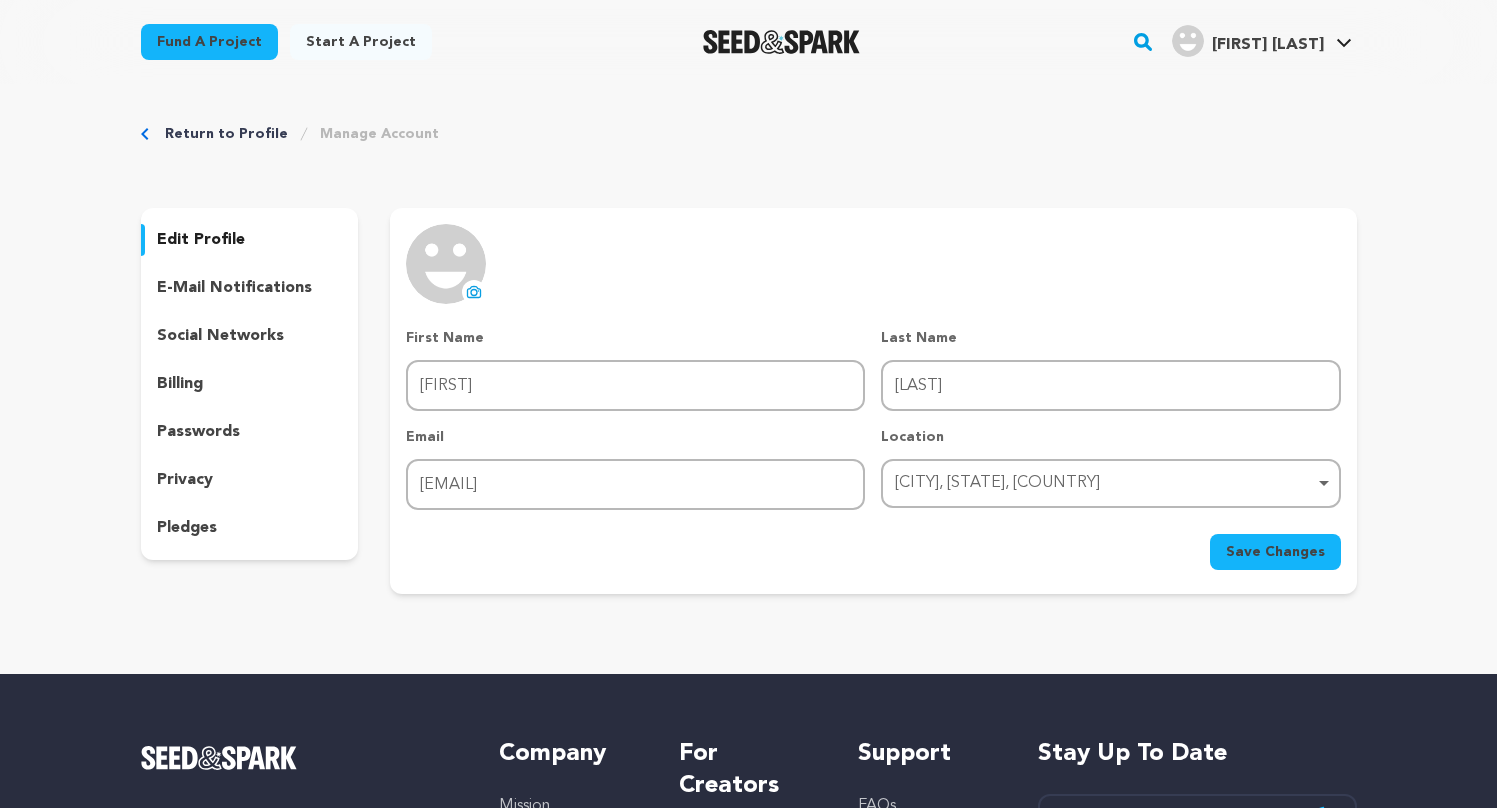 scroll, scrollTop: 0, scrollLeft: 0, axis: both 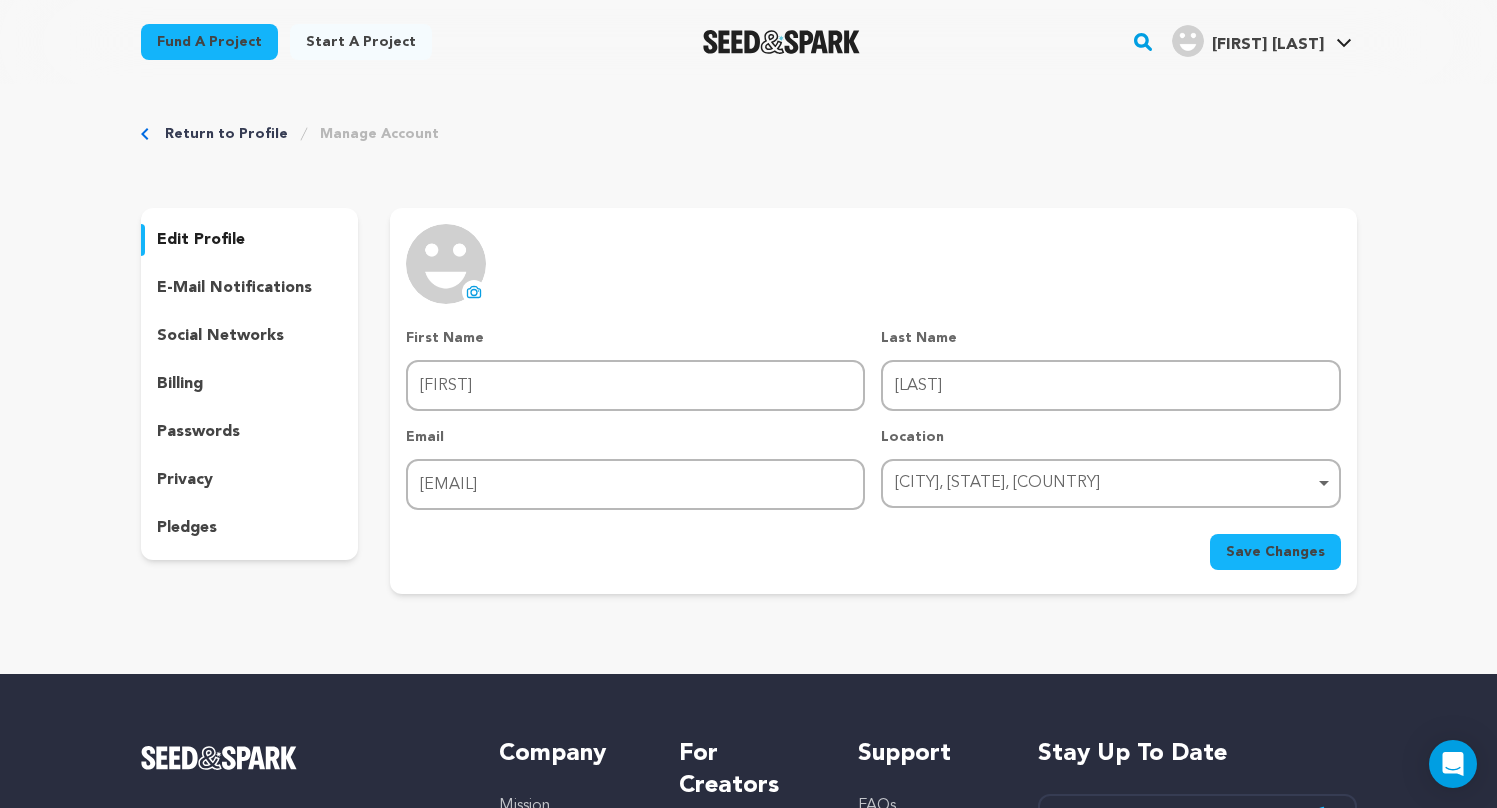 click on "pledges" at bounding box center [250, 528] 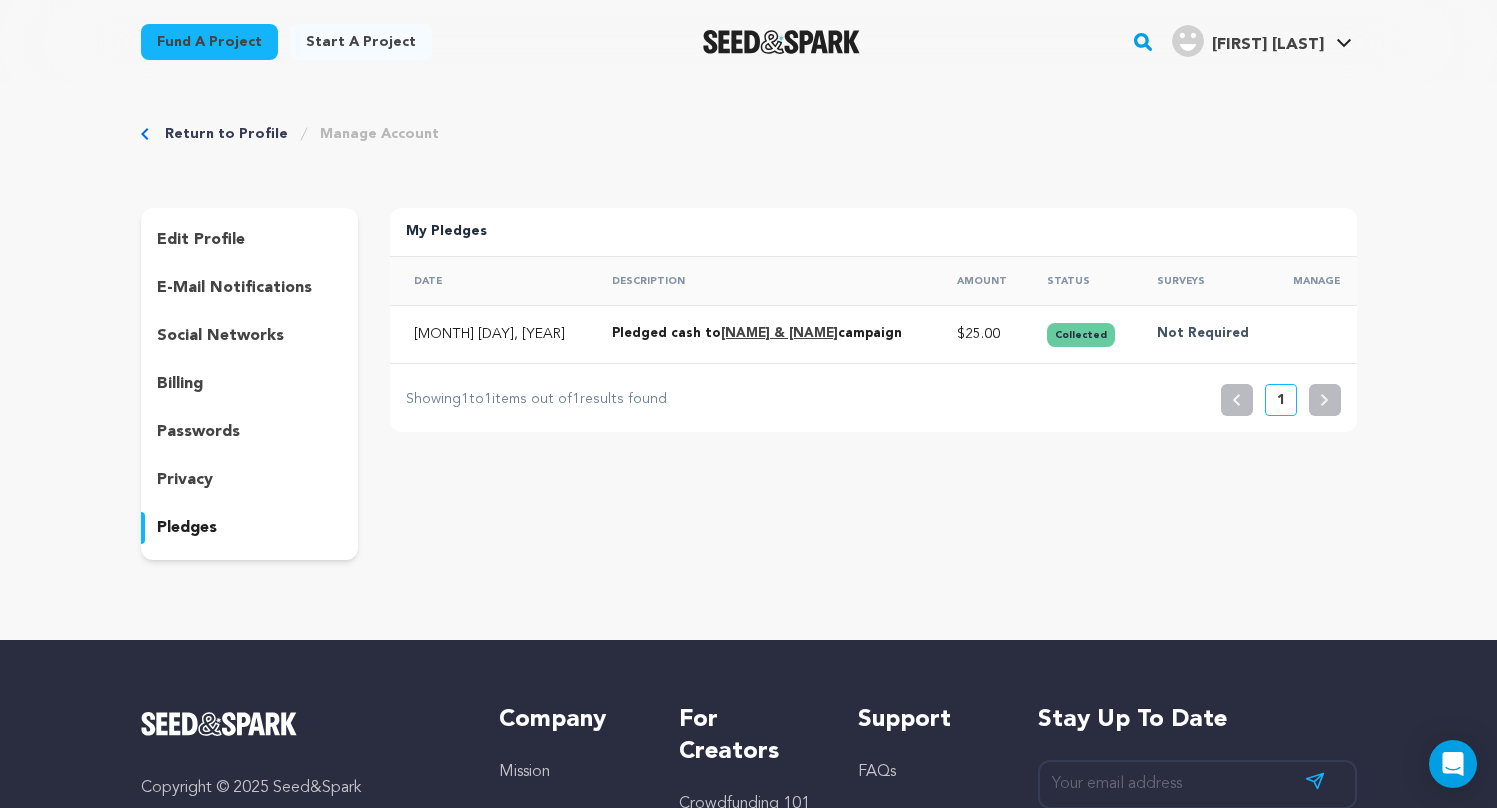 click on "[NAME] & [NAME]" at bounding box center [779, 333] 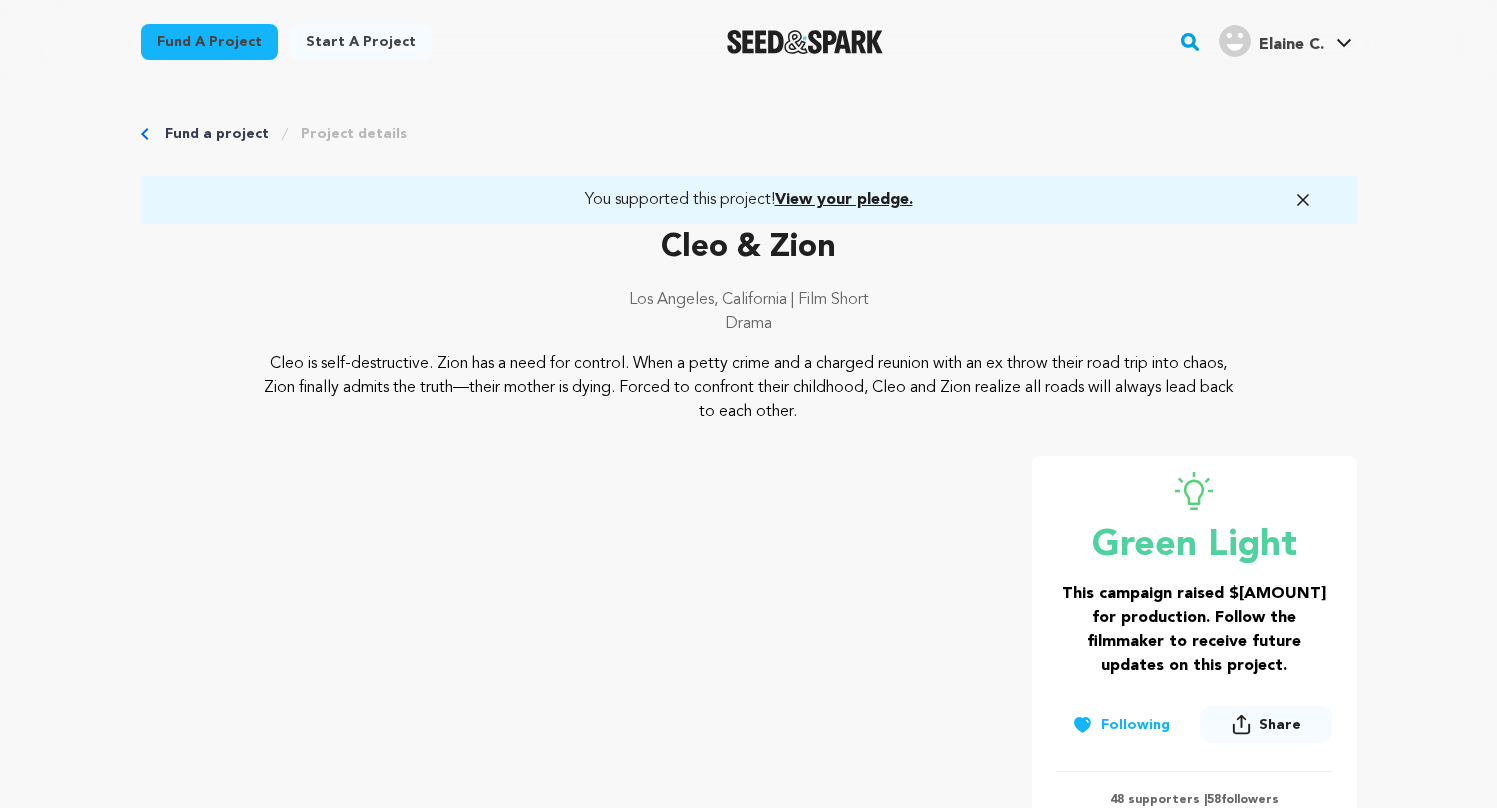 scroll, scrollTop: 0, scrollLeft: 0, axis: both 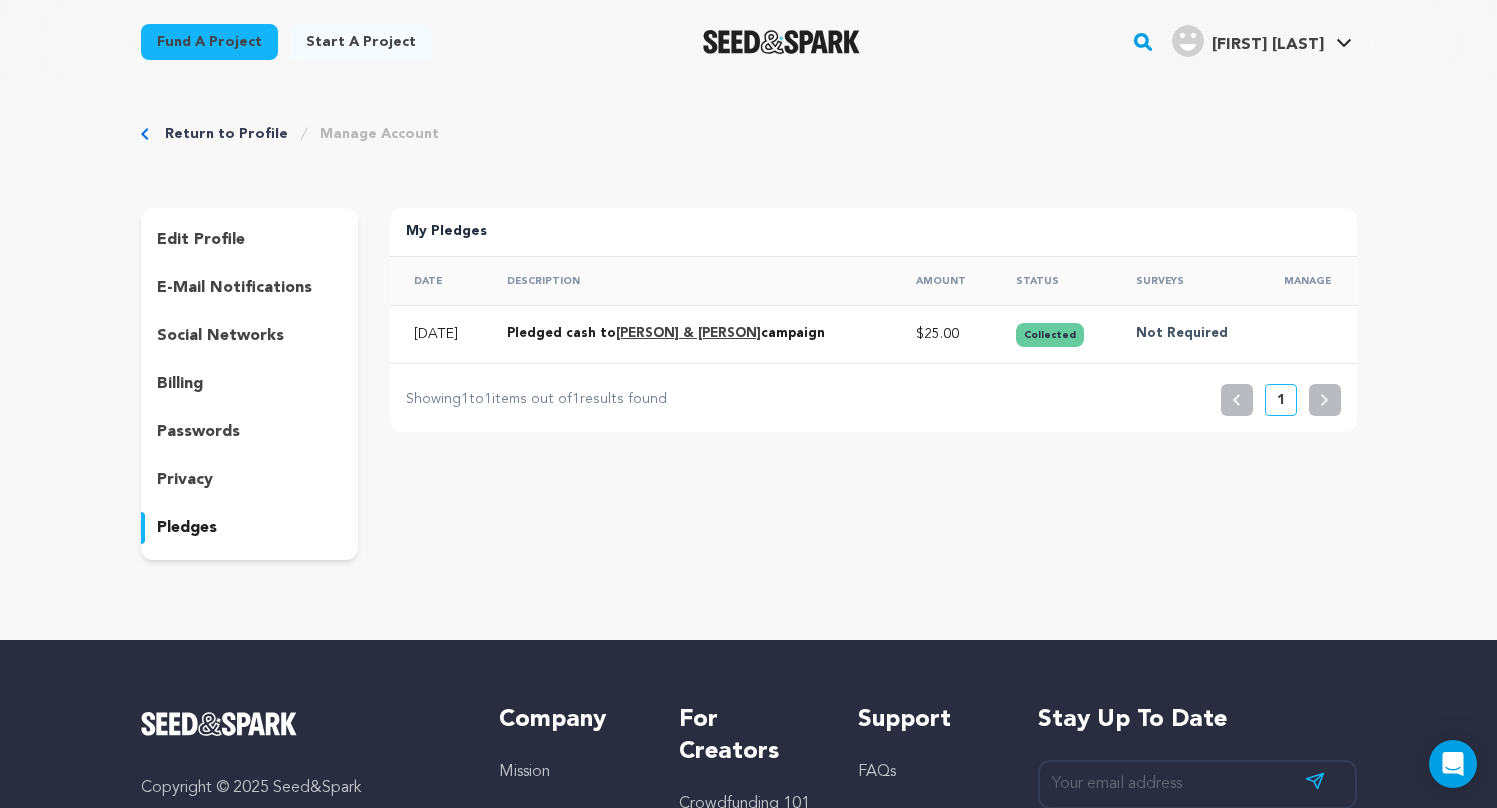 click on "billing" at bounding box center (250, 384) 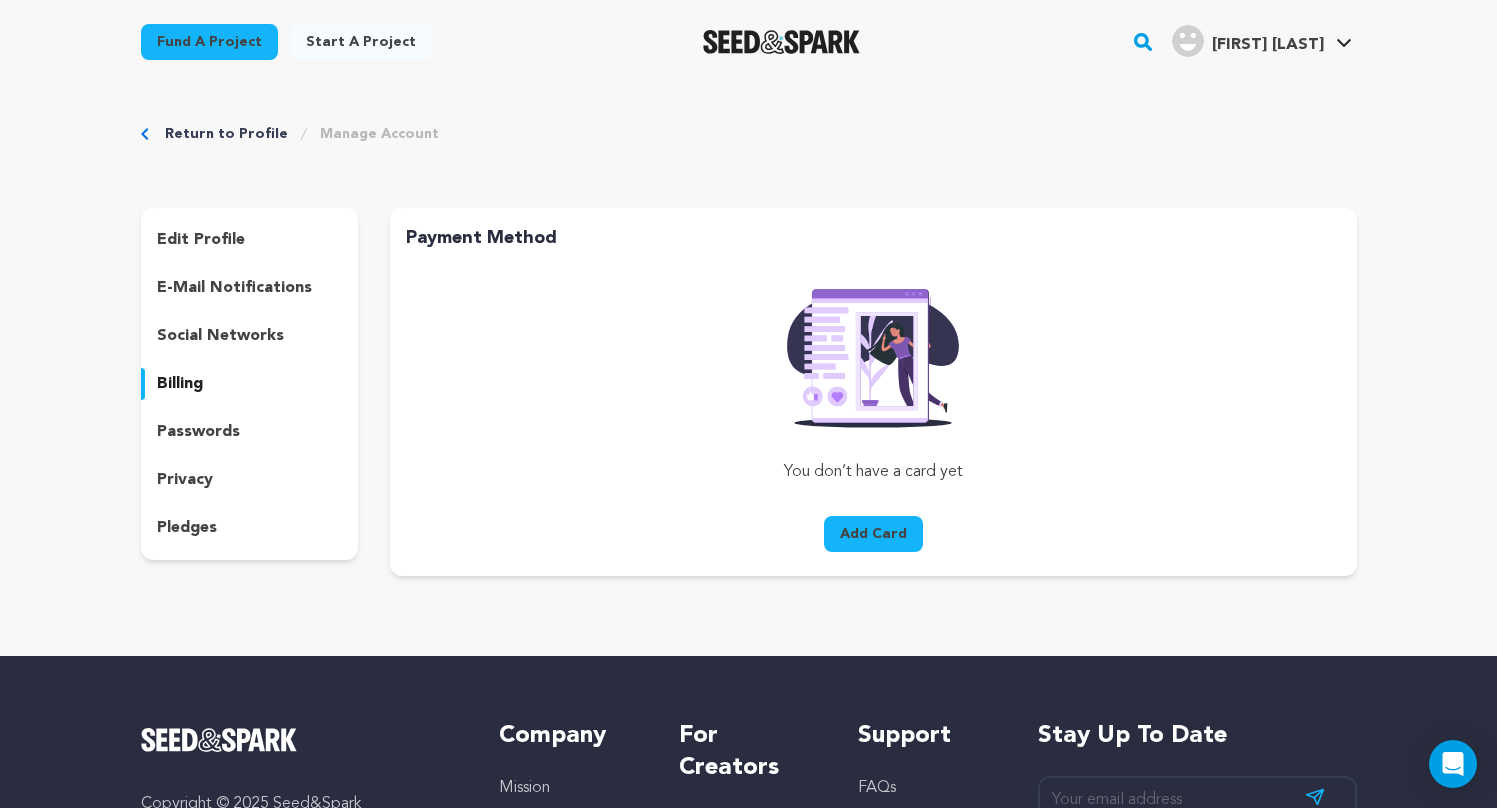 click on "passwords" at bounding box center [198, 432] 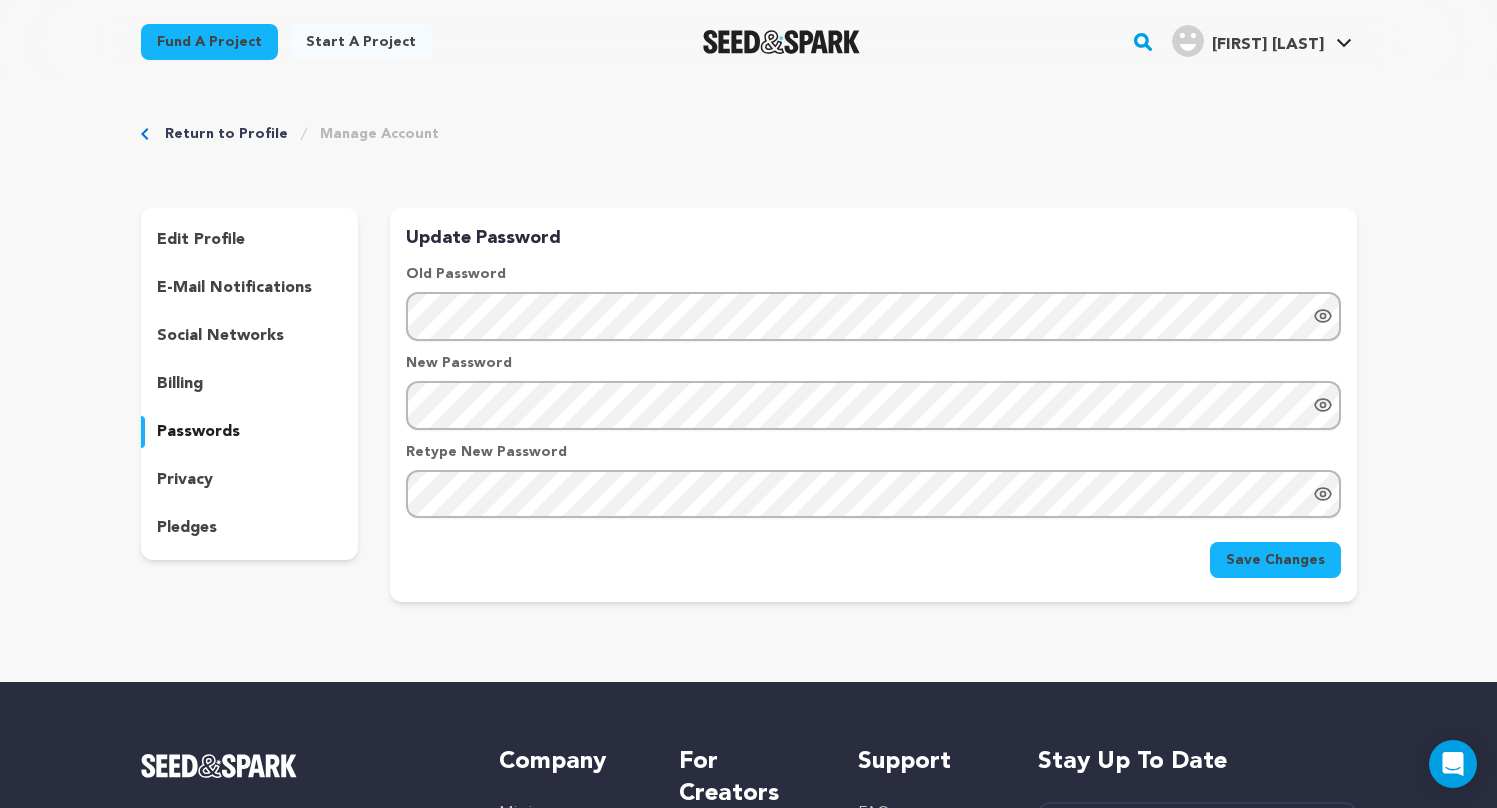 click on "privacy" at bounding box center (185, 480) 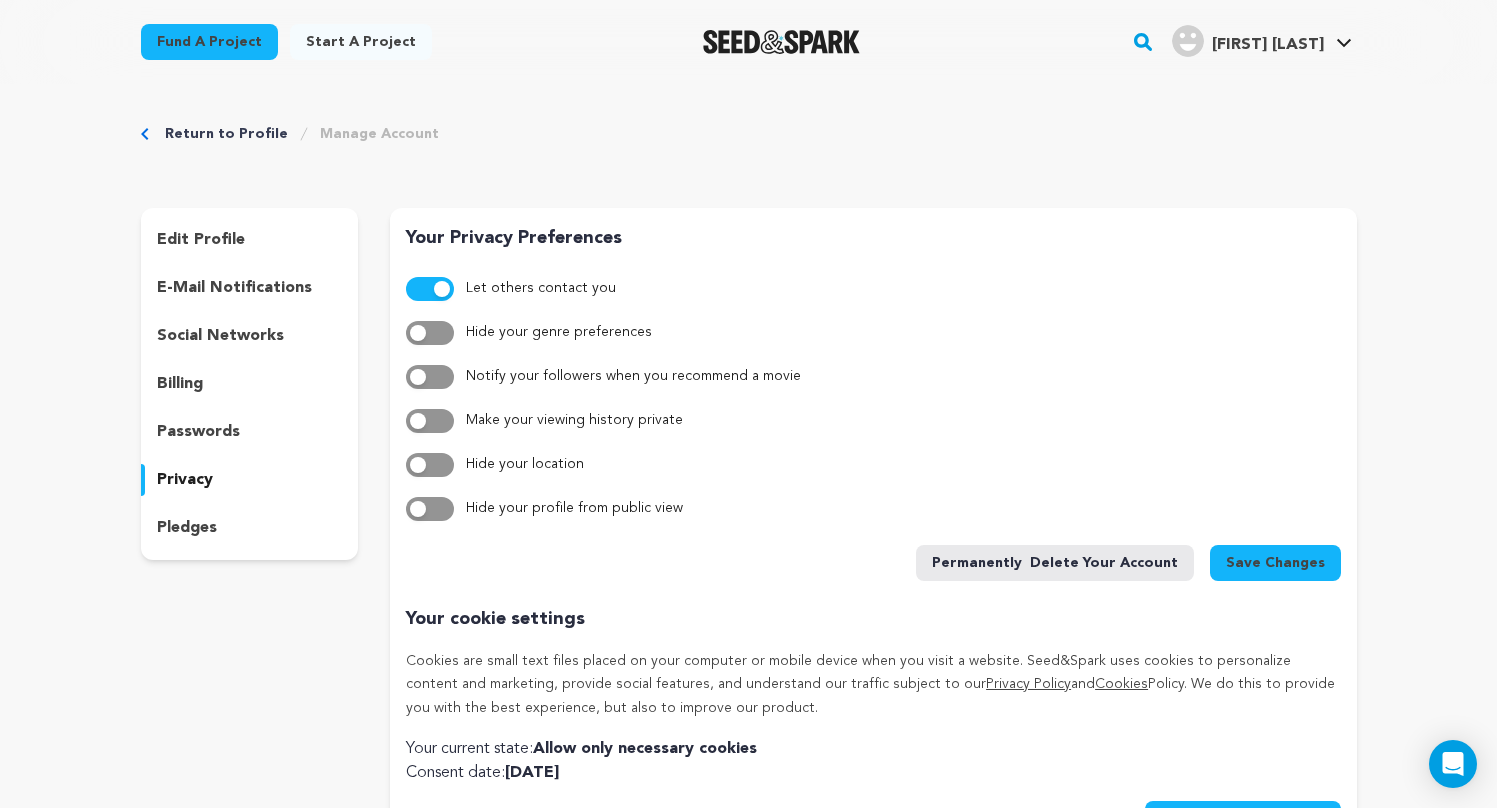 click on "social networks" at bounding box center (220, 336) 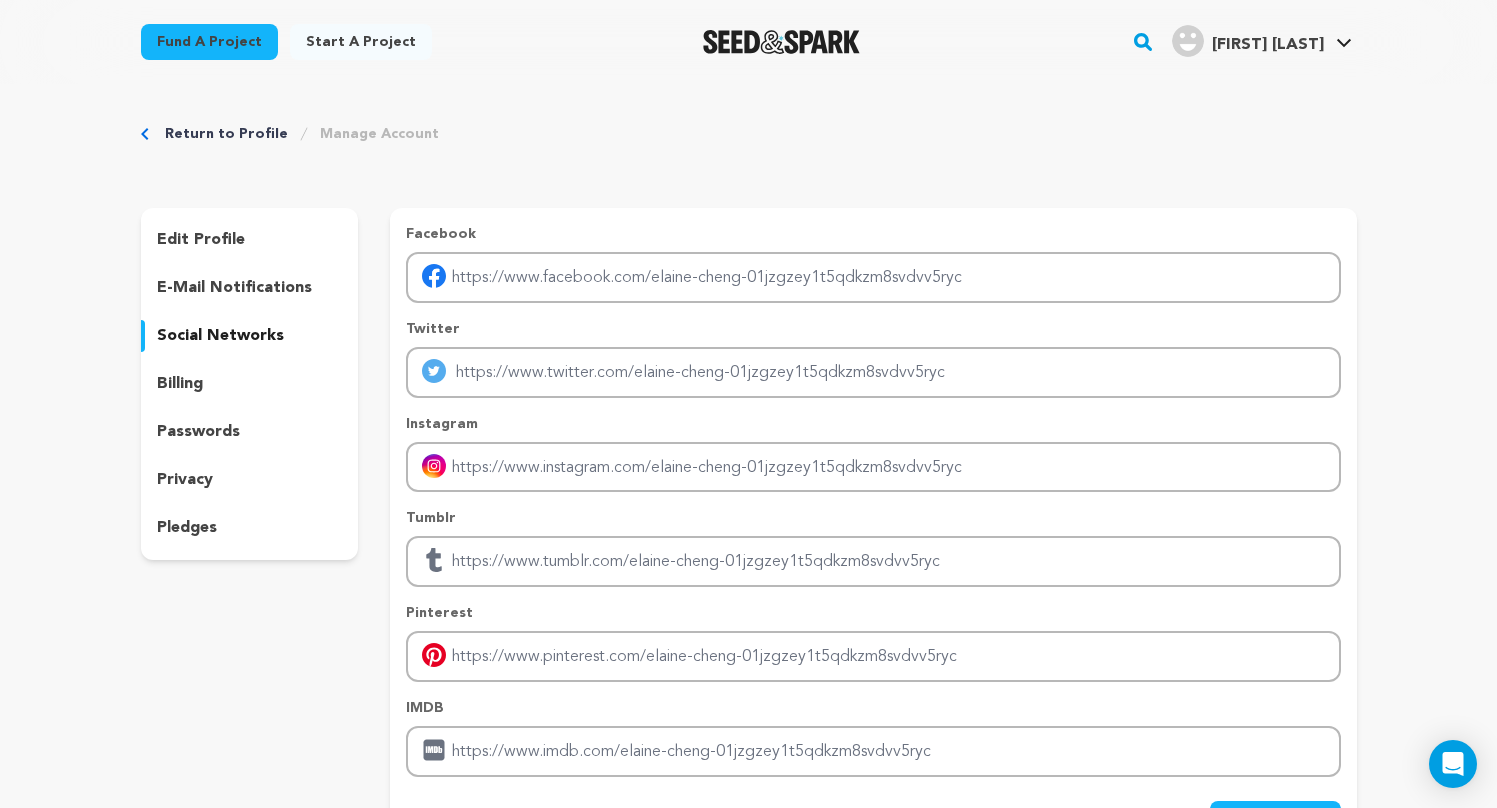 click on "e-mail notifications" at bounding box center (234, 288) 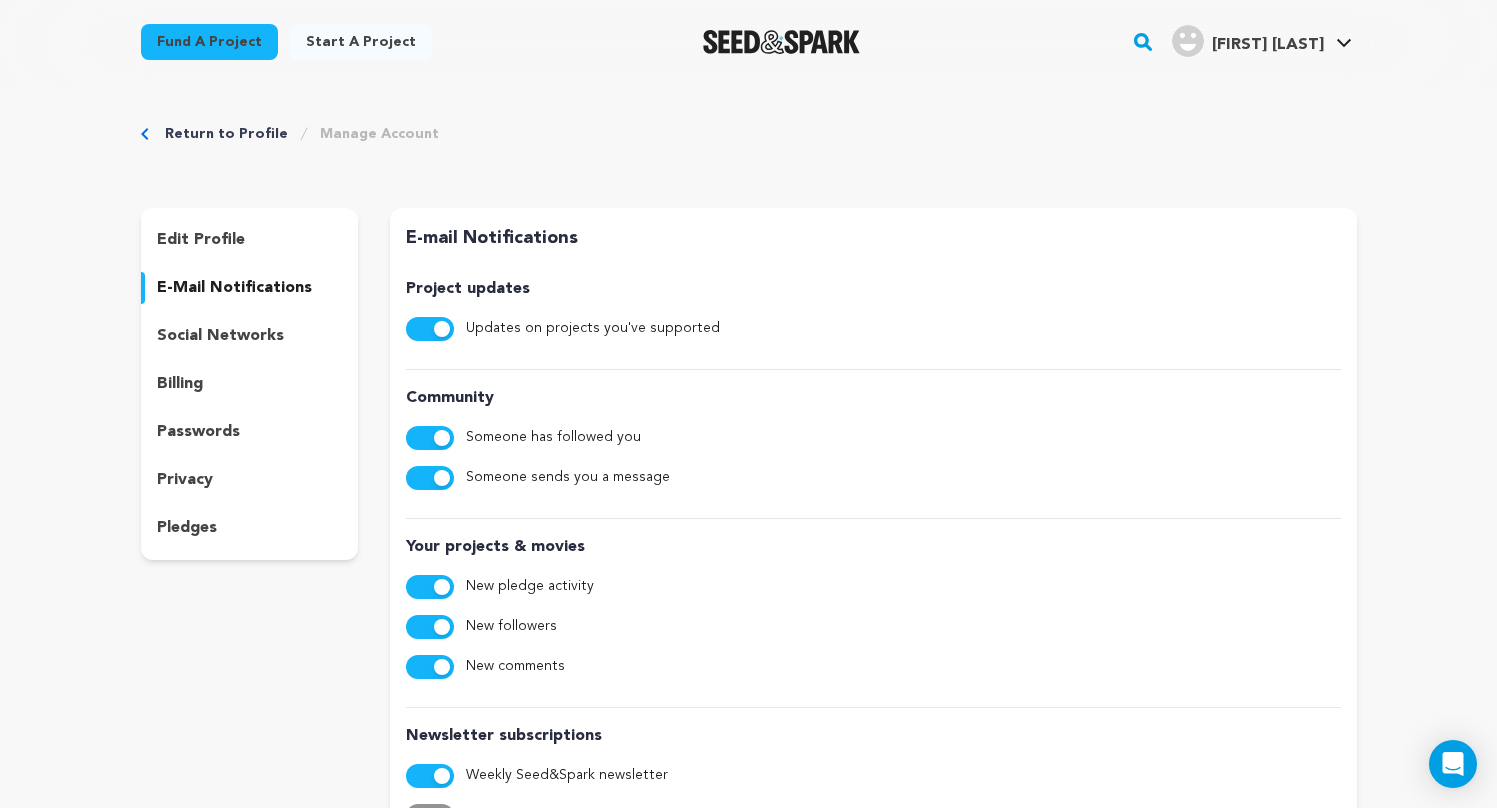 click on "edit profile" at bounding box center (201, 240) 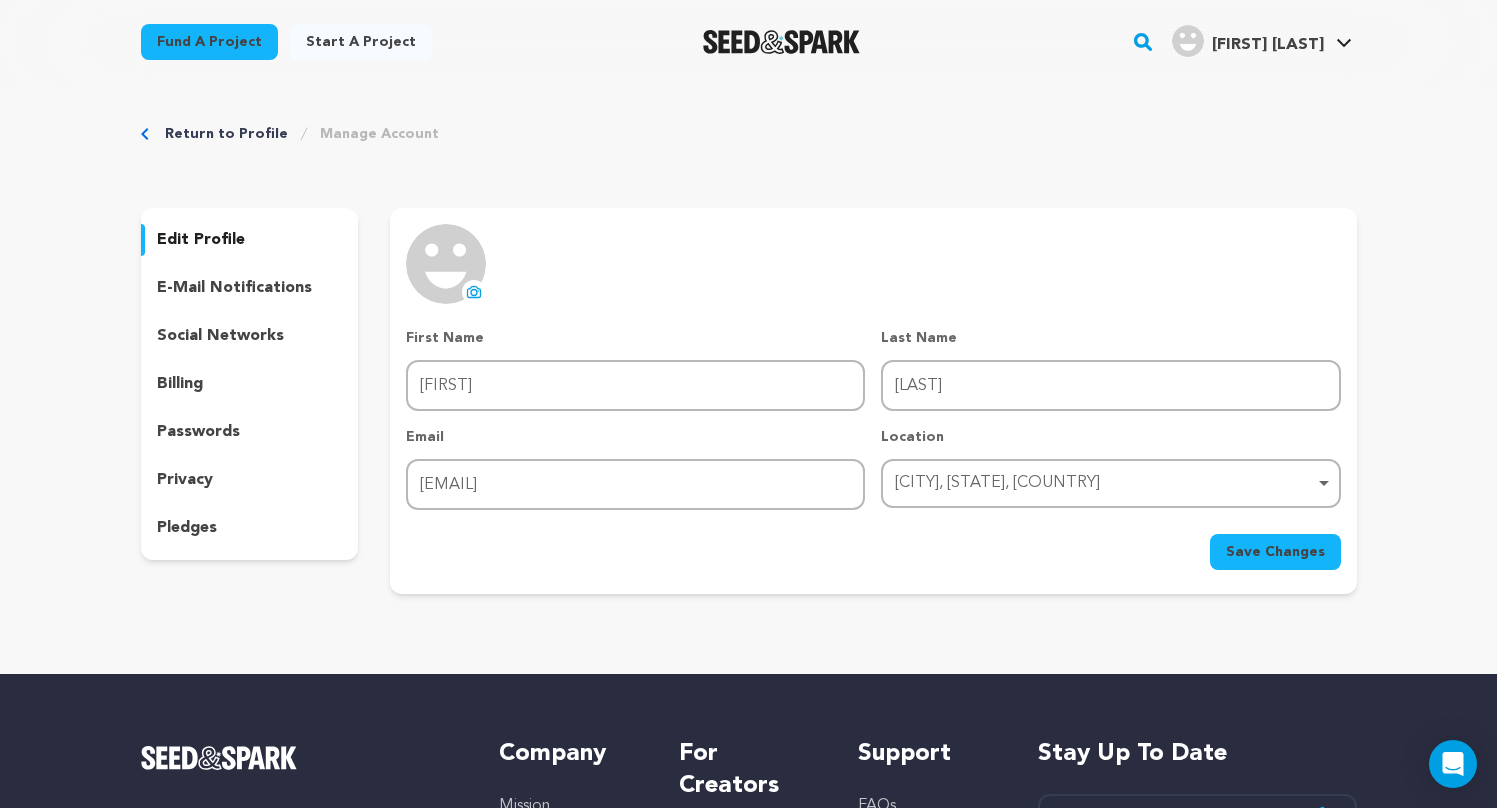 click on "privacy" at bounding box center [185, 480] 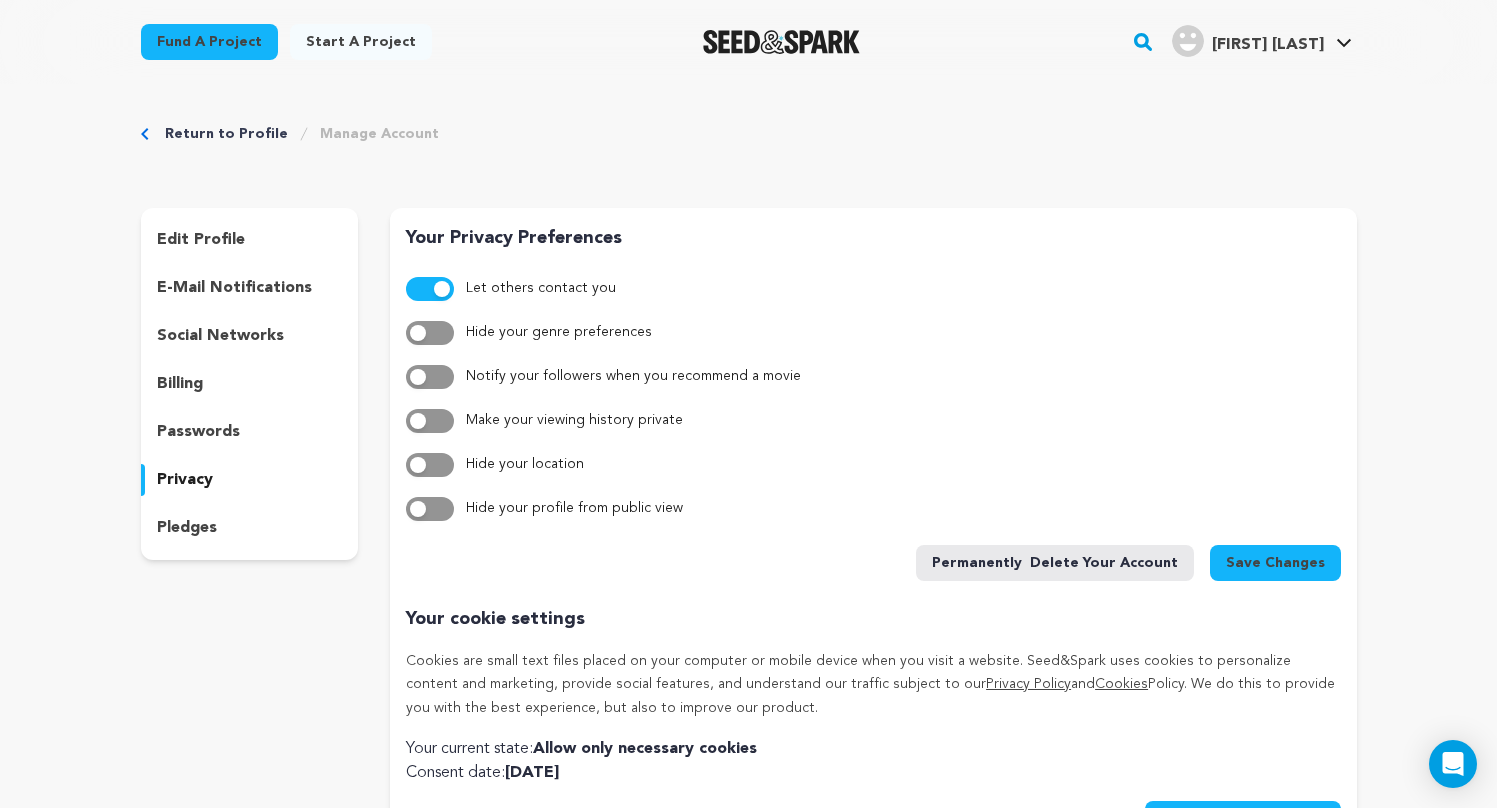 click on "pledges" at bounding box center (187, 528) 